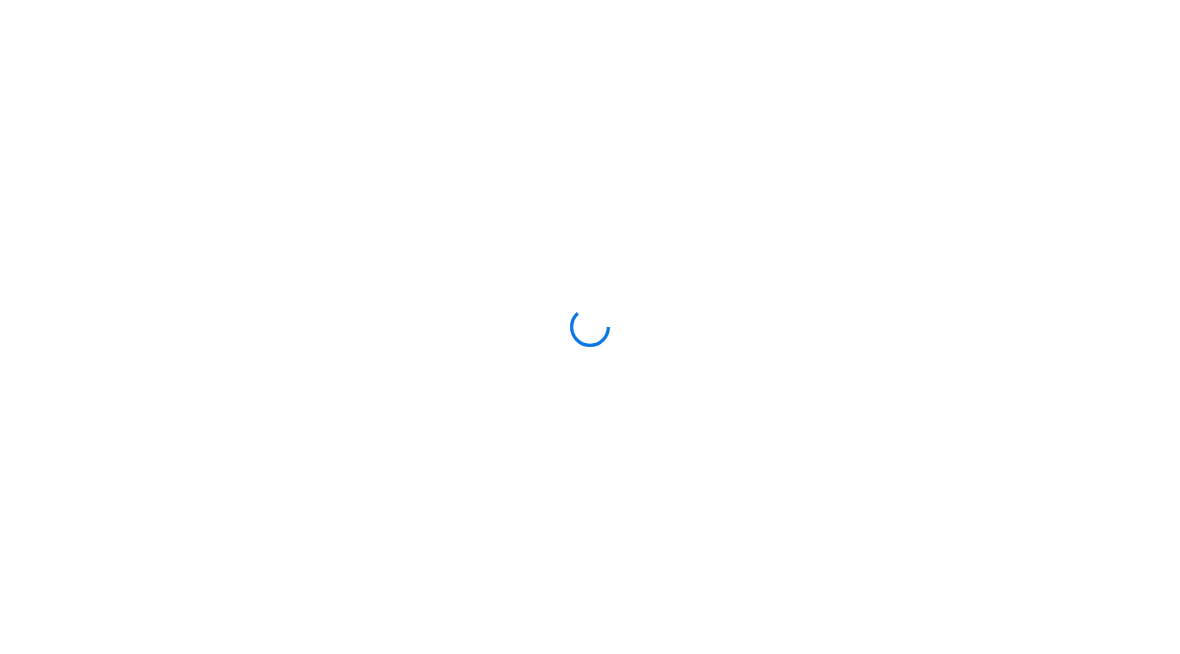 scroll, scrollTop: 0, scrollLeft: 0, axis: both 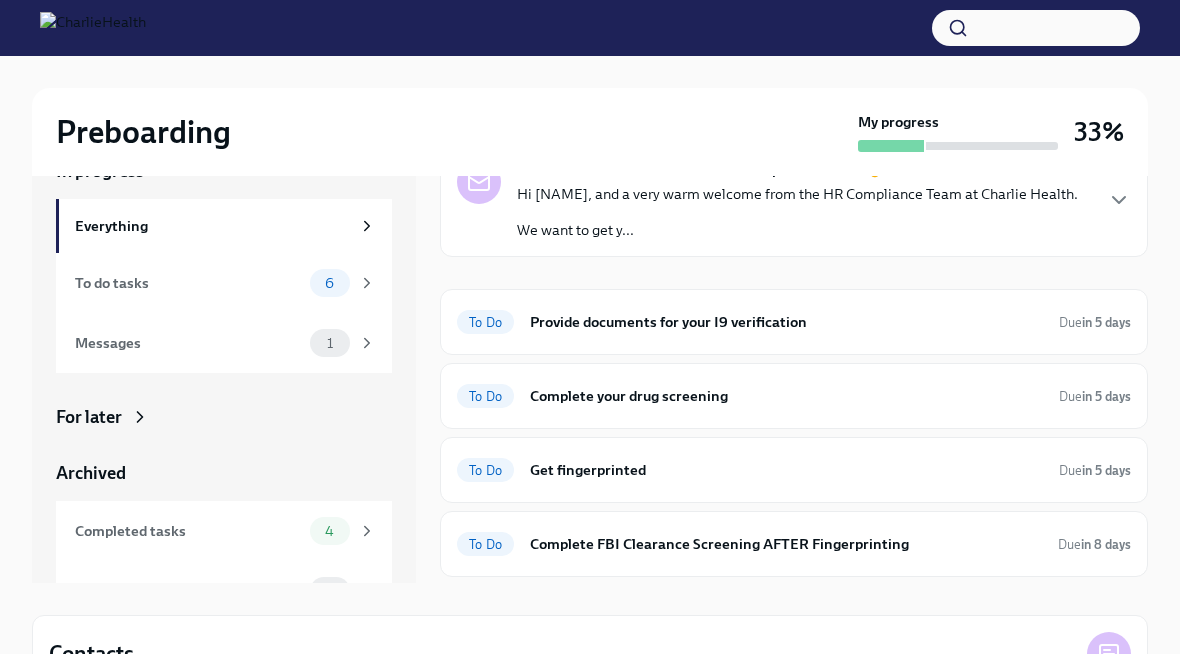 click on "4" at bounding box center (330, 531) 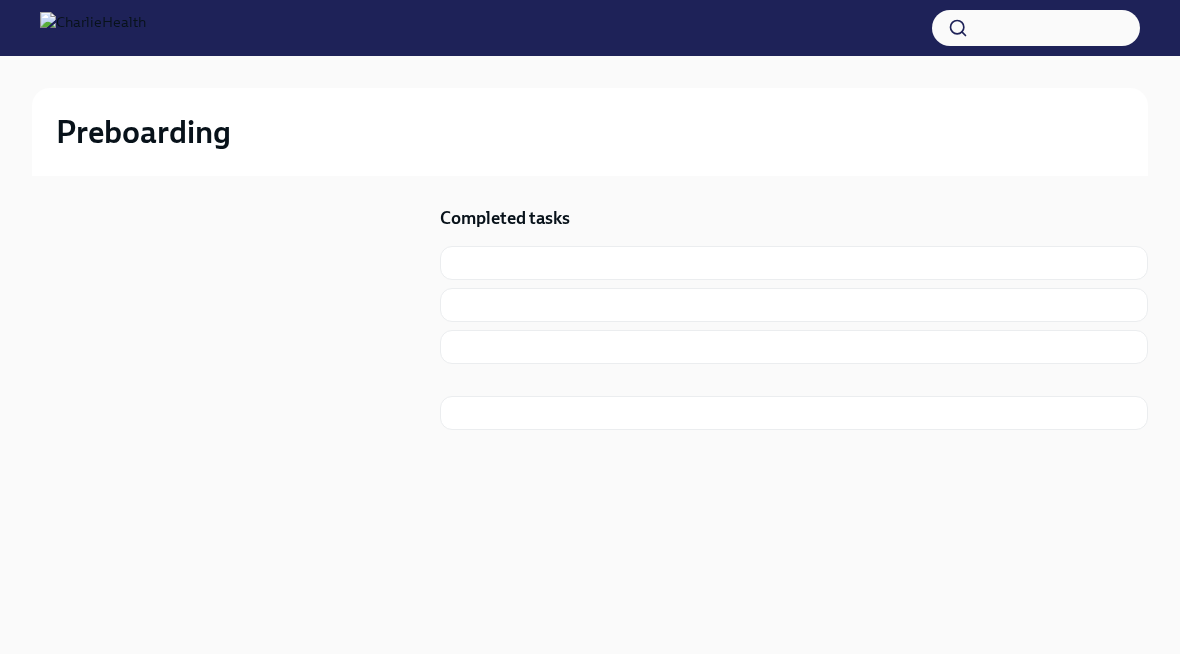 scroll, scrollTop: 2, scrollLeft: 0, axis: vertical 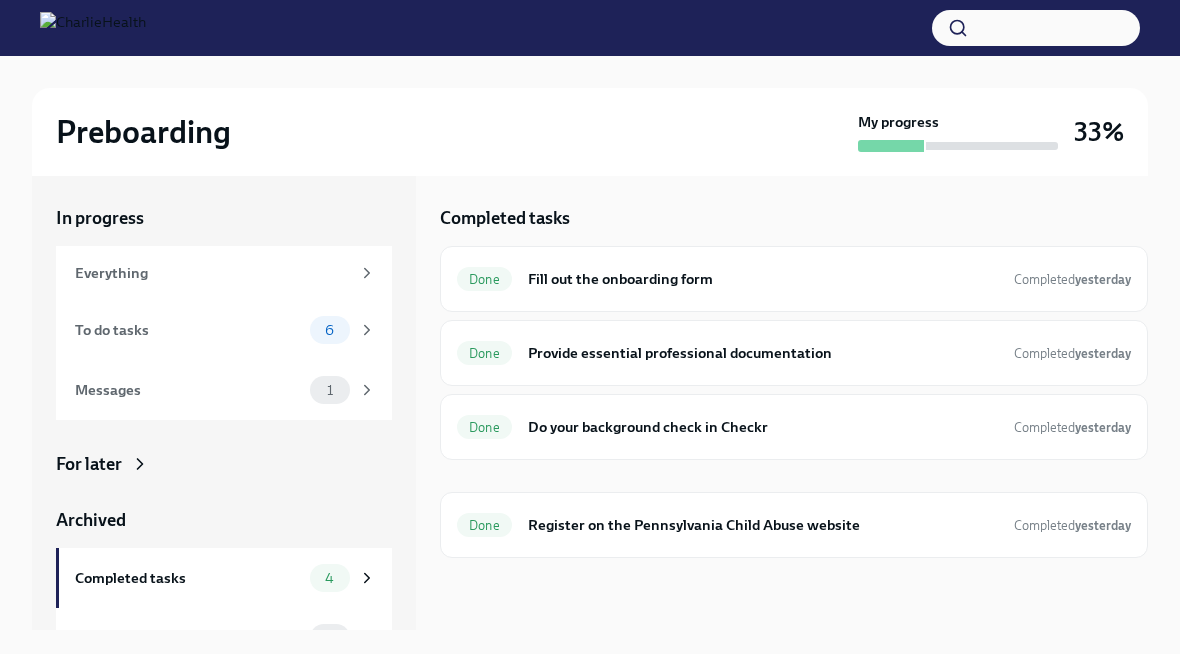 click on "Register on the Pennsylvania Child Abuse website" at bounding box center (763, 525) 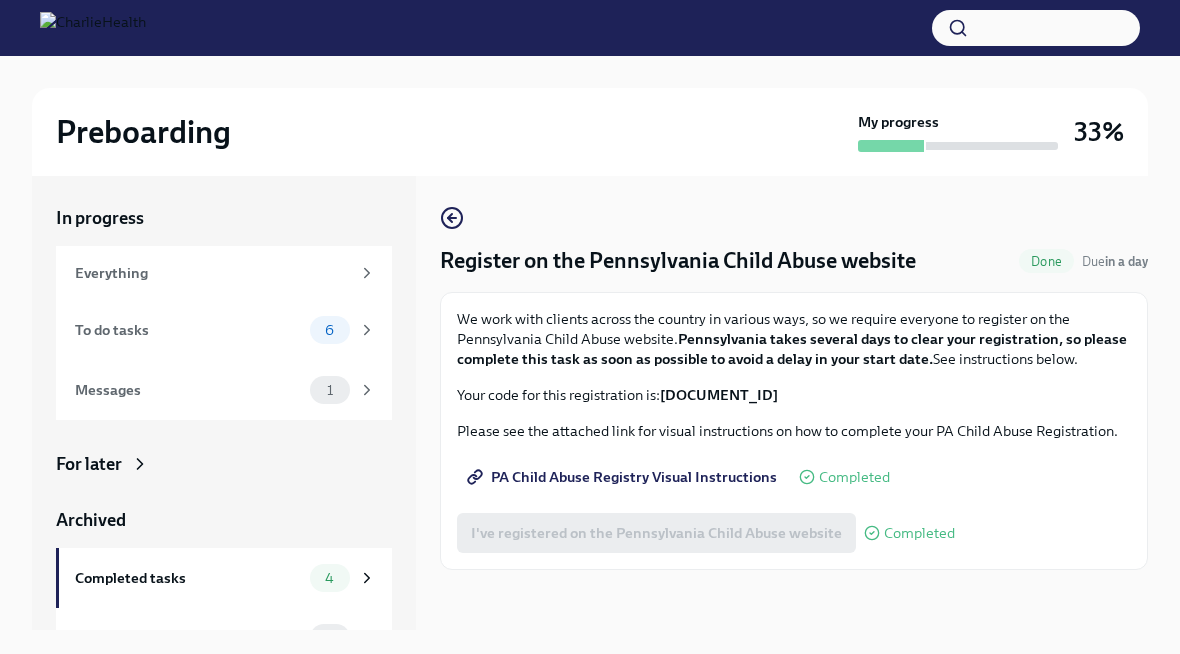 click on "I've registered on the Pennsylvania Child Abuse website Completed" at bounding box center (706, 533) 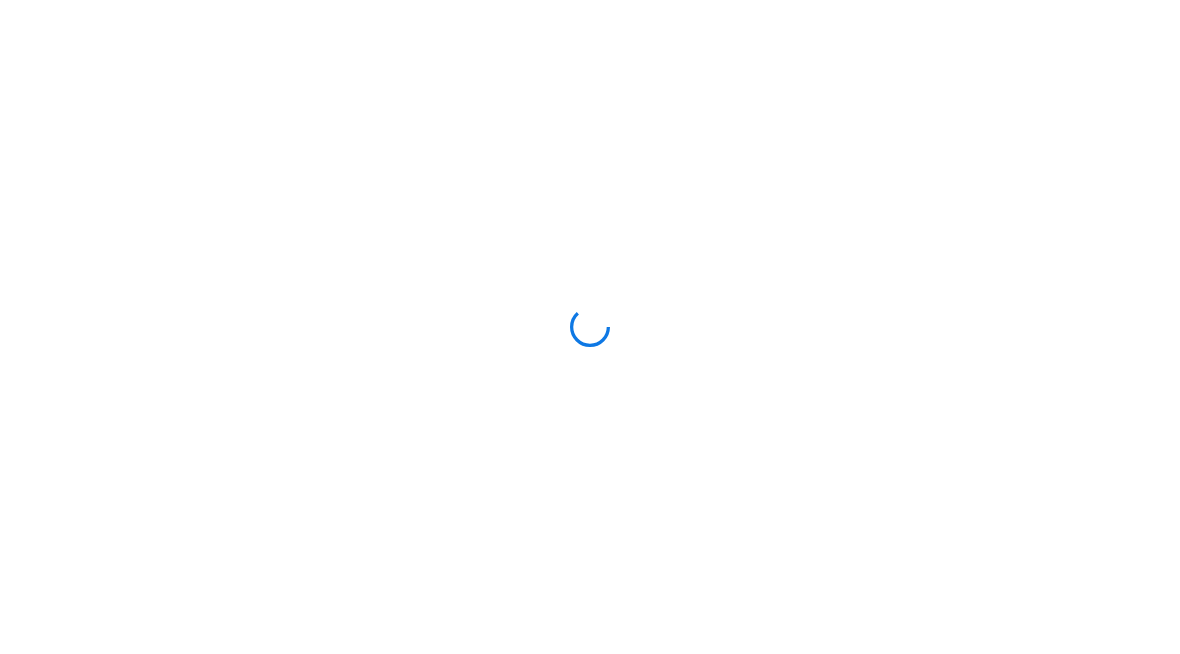 scroll, scrollTop: 0, scrollLeft: 0, axis: both 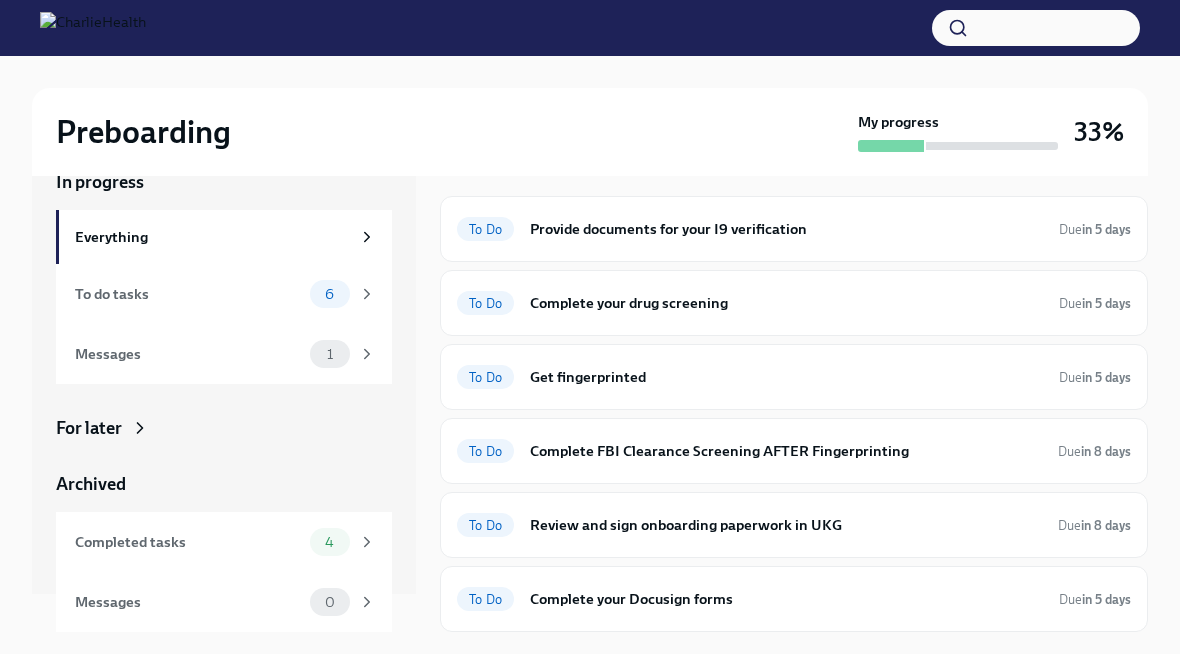 click on "Completed tasks" at bounding box center [188, 542] 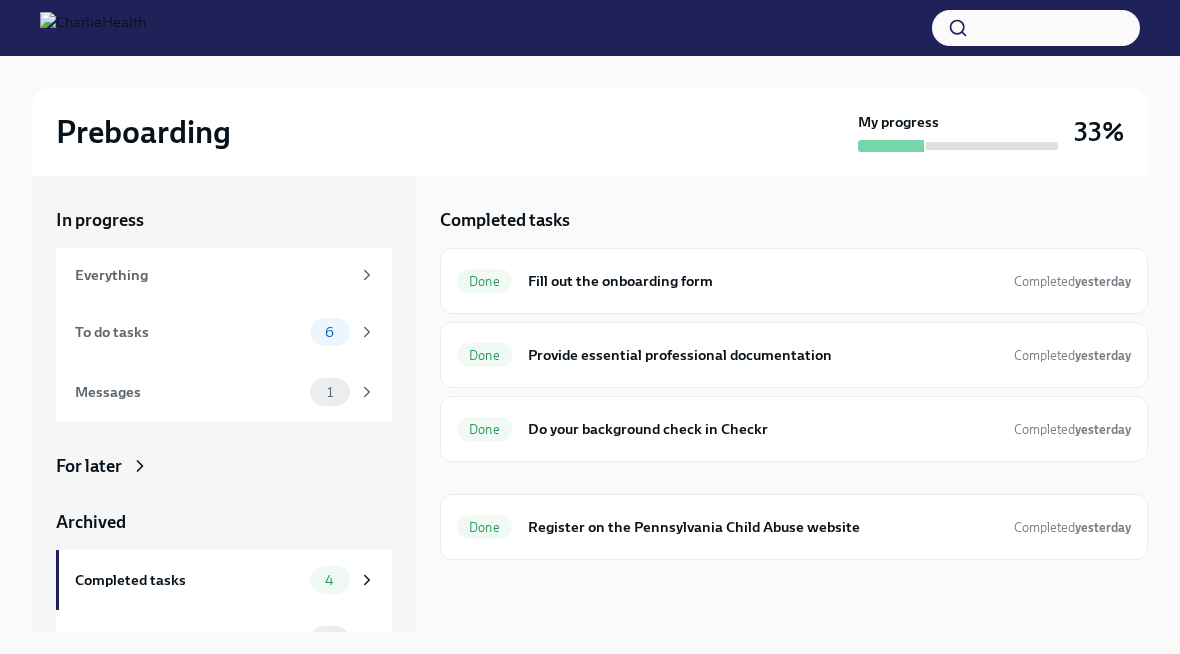 click on "To do tasks" at bounding box center (188, 332) 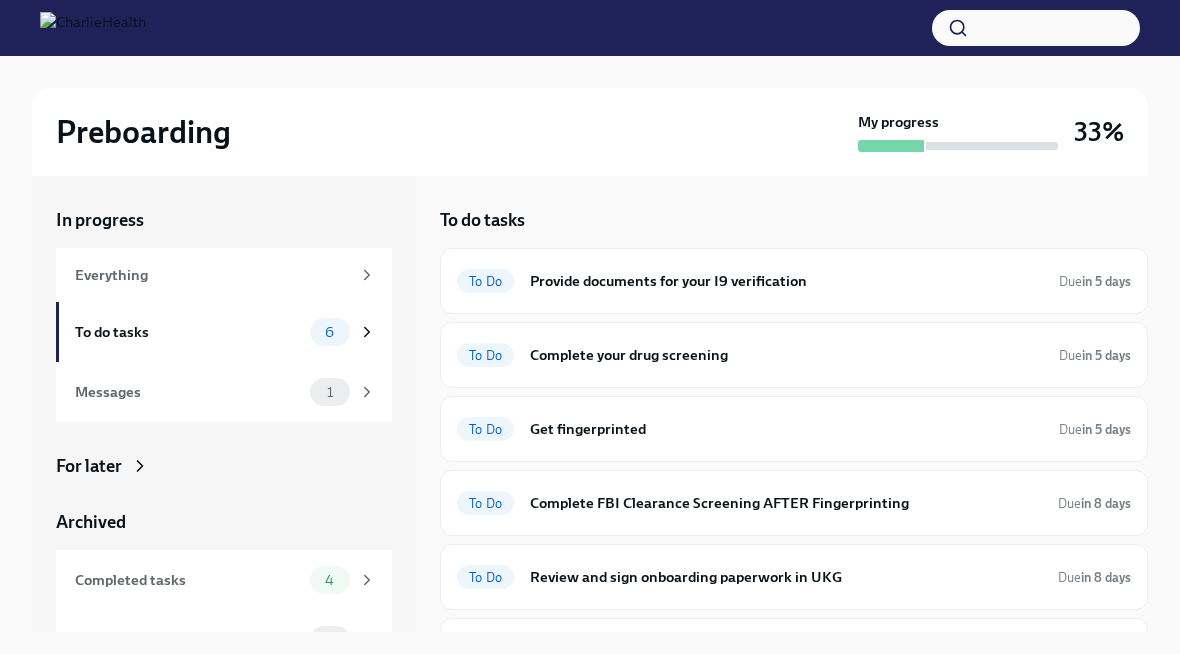 click on "Provide documents for your I9 verification" at bounding box center (786, 281) 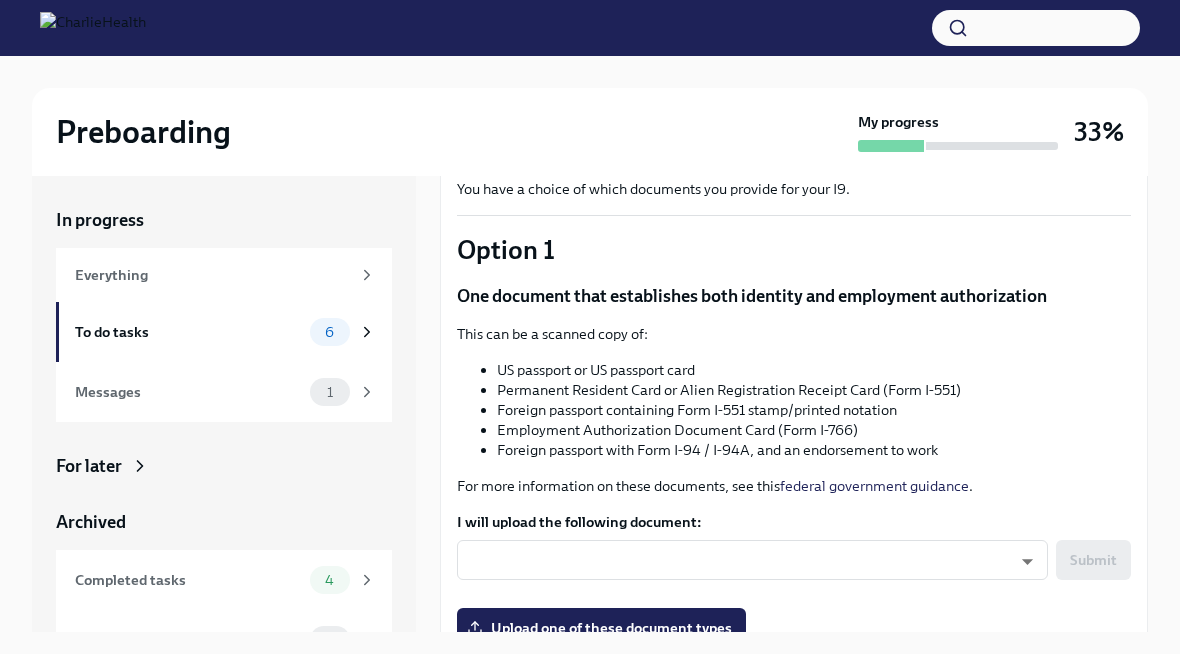 scroll, scrollTop: 248, scrollLeft: 0, axis: vertical 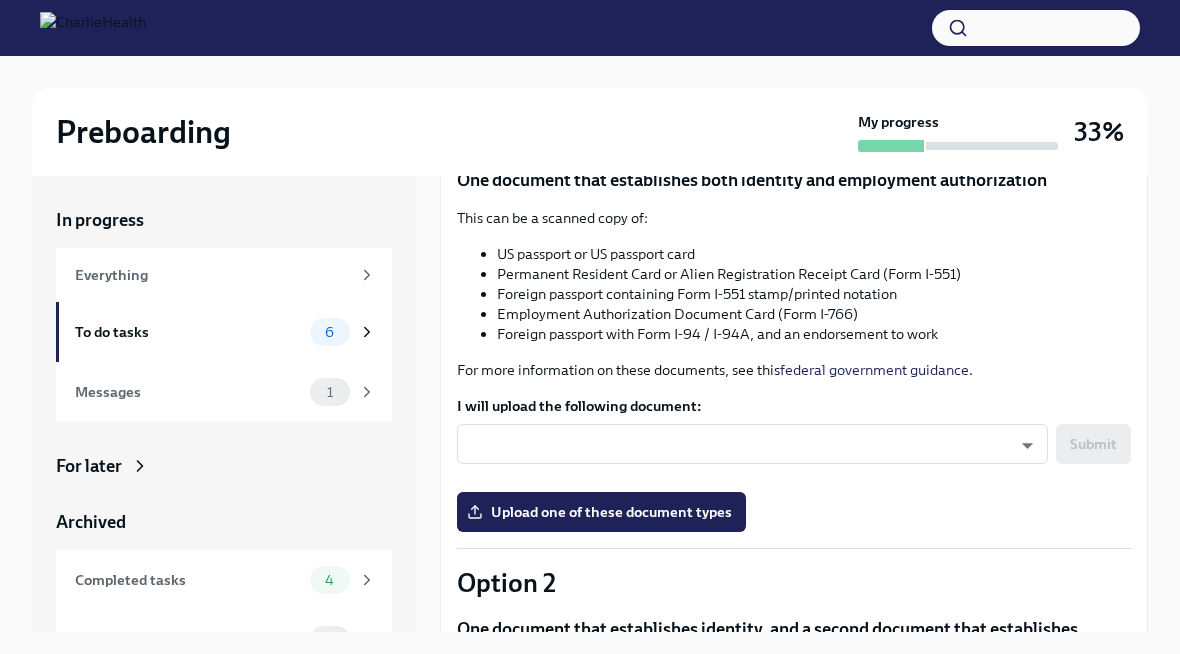 click on "Preboarding My progress 33% In progress Everything To do tasks 6 Messages 1 For later Archived Completed tasks 4 Messages 0 Provide documents for your I9 verification To Do Due  in 5 days You have a choice of which documents you provide for your I9. Option 1 One document that establishes both identity and employment authorization This can be a scanned copy of:
US passport or US passport card
Permanent Resident Card or Alien Registration Receipt Card (Form I-551)
Foreign passport containing Form I-551 stamp/printed notation
Employment Authorization Document Card (Form I-766)
Foreign passport with Form I-94 / I-94A, and an endorsement to work
For more information on these documents, see this  federal government guidance . I will upload the following document: ​ ​ Submit Upload one of these document types Option 2 One document that establishes identity, and a second document that establishes employment authorization Your  identity-establishing  document can be:" at bounding box center (590, 344) 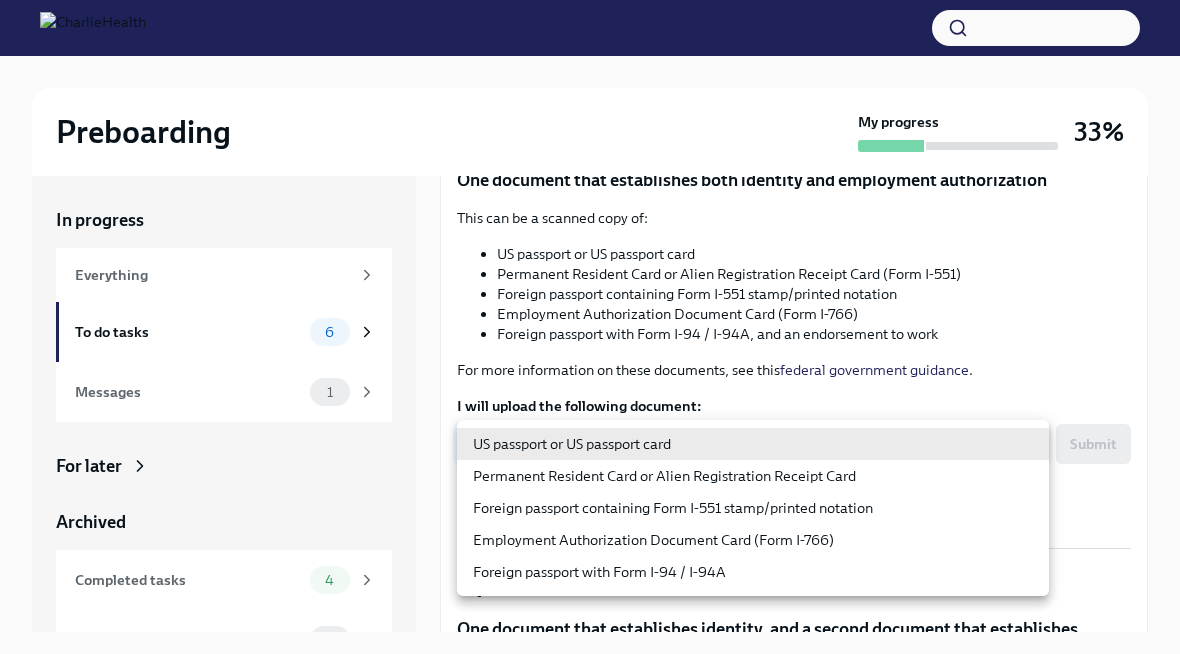 click on "US passport or US passport card" at bounding box center [753, 444] 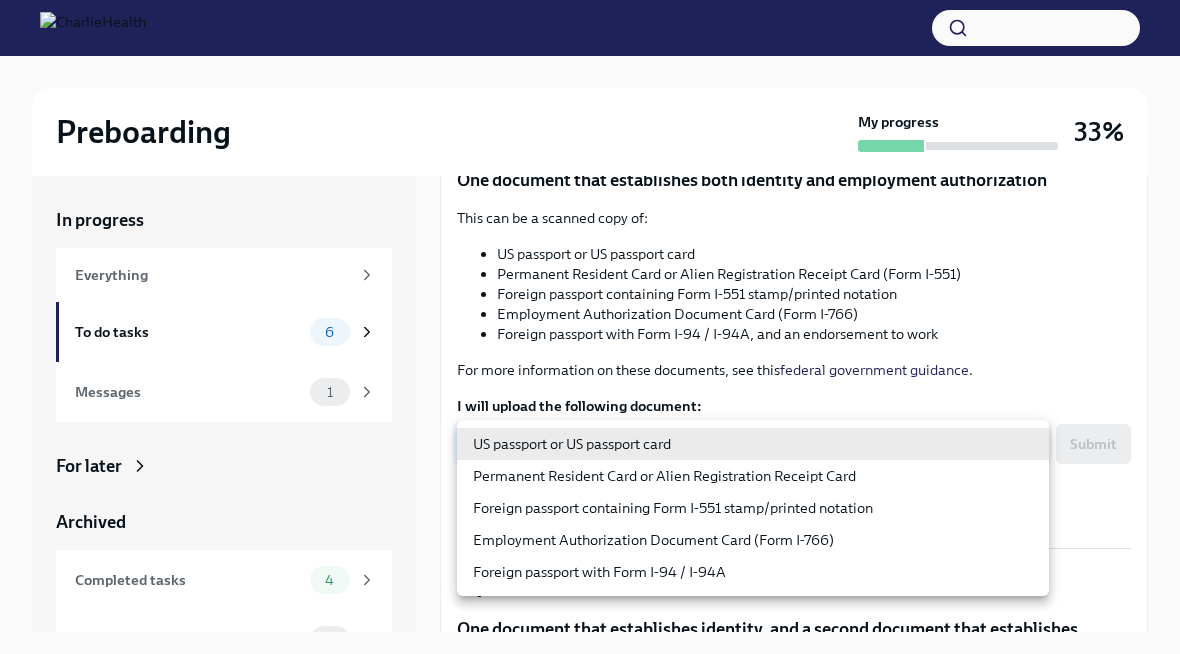 type on "KnYOjnC8x" 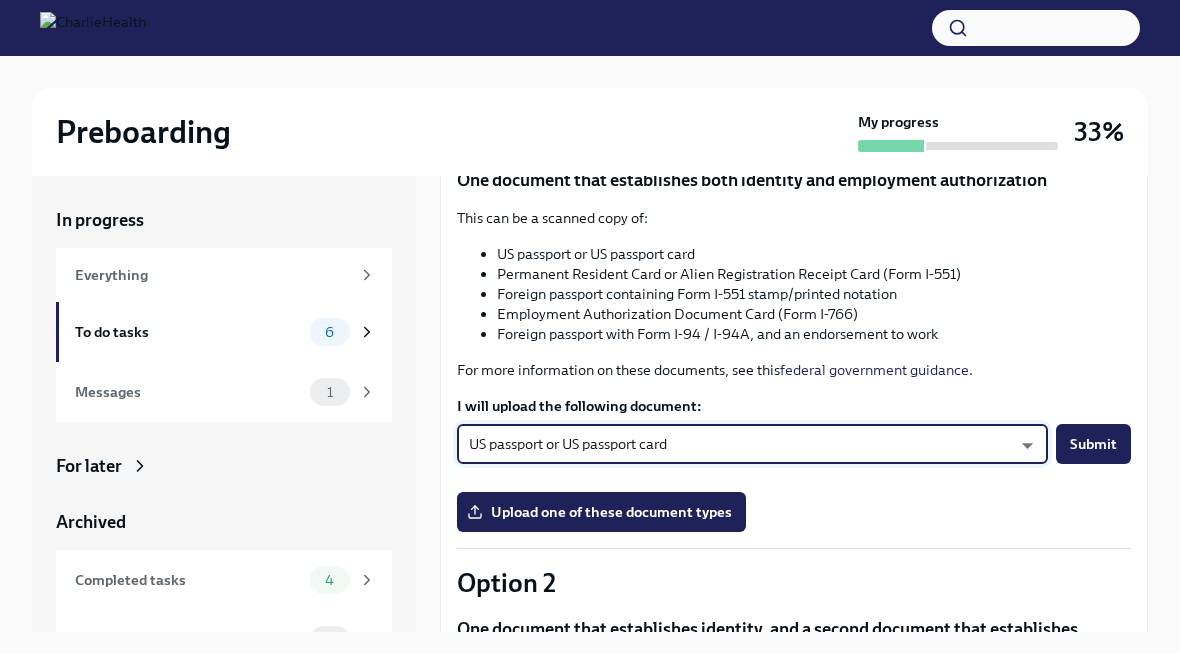 click on "Upload one of these document types" at bounding box center [601, 512] 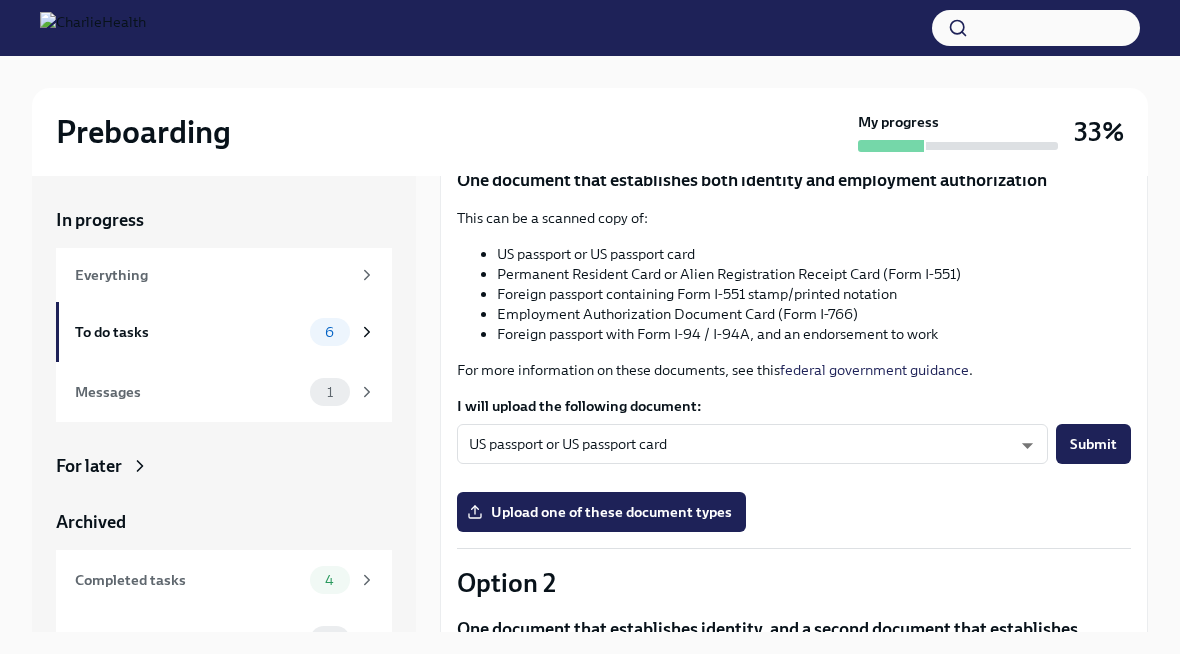click on "Upload one of these document types" at bounding box center [601, 512] 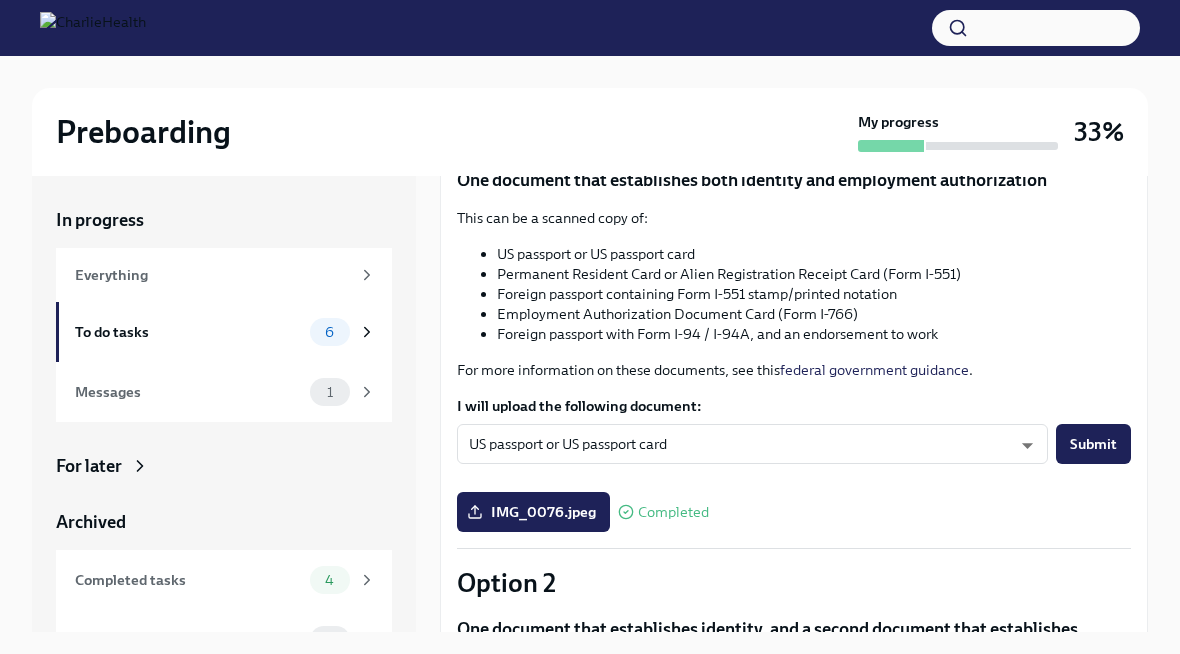 click on "IMG_0076.jpeg" at bounding box center [533, 512] 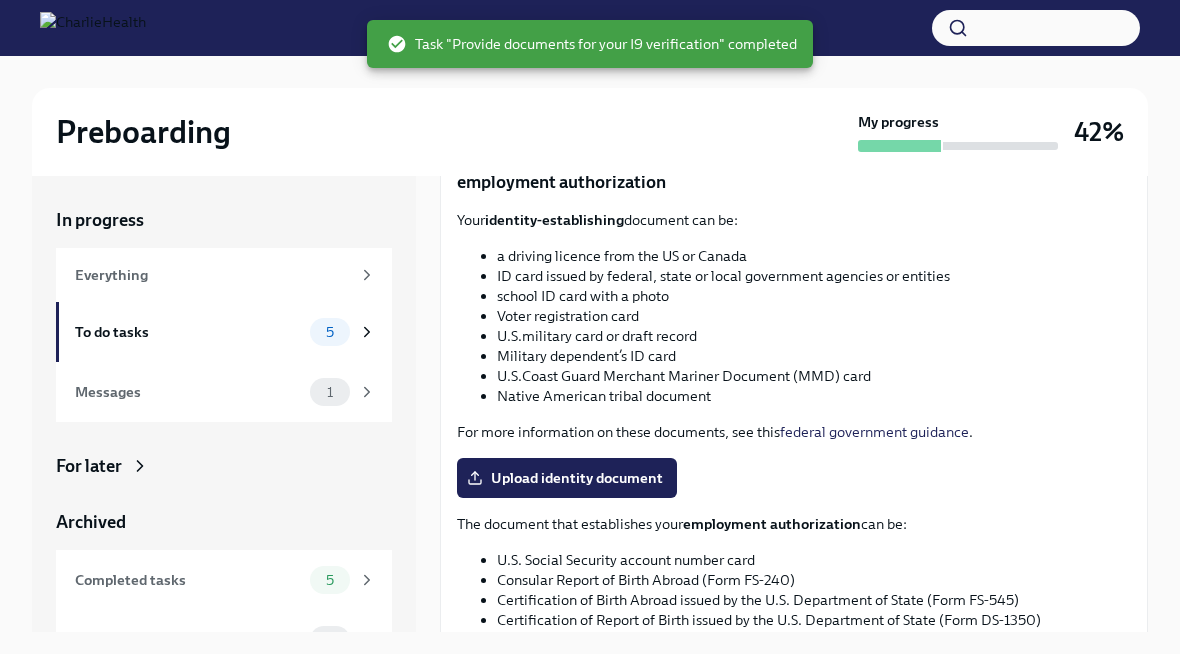 scroll, scrollTop: 723, scrollLeft: 0, axis: vertical 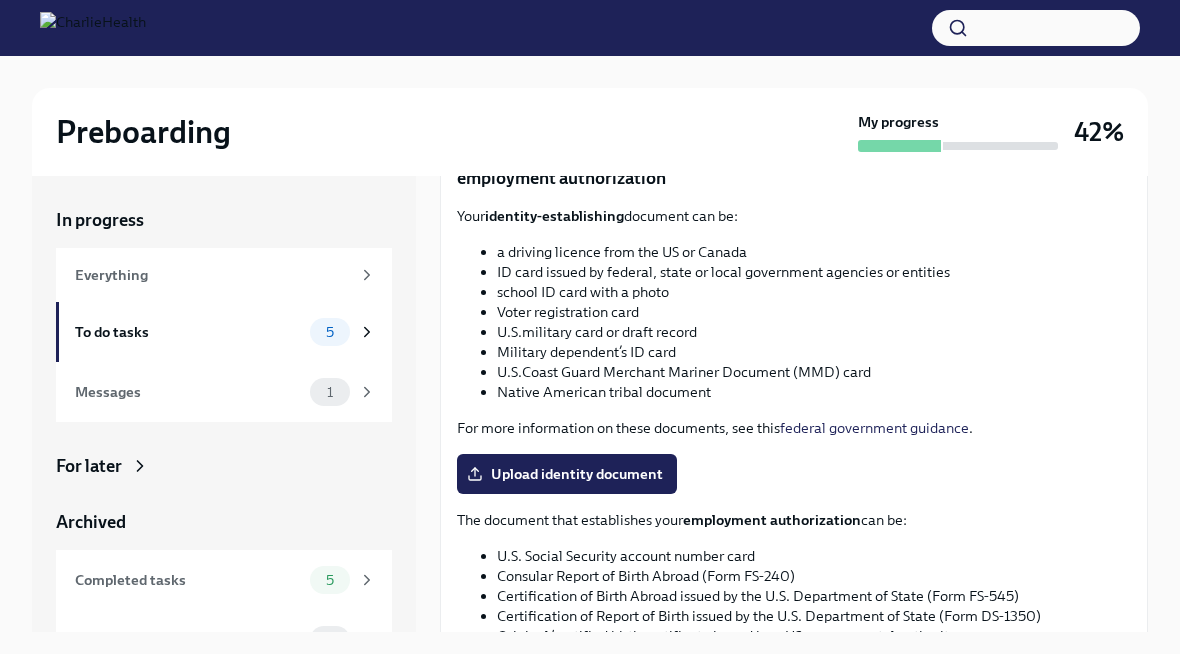 click on "Upload identity document" at bounding box center (567, 474) 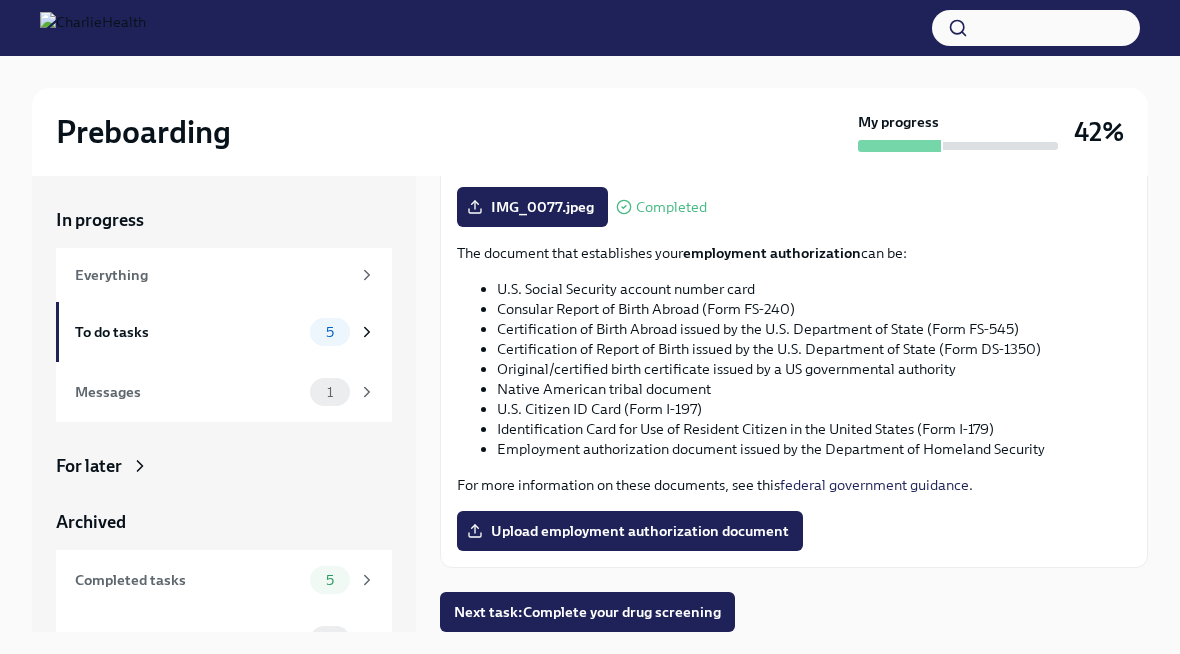 scroll, scrollTop: 990, scrollLeft: 0, axis: vertical 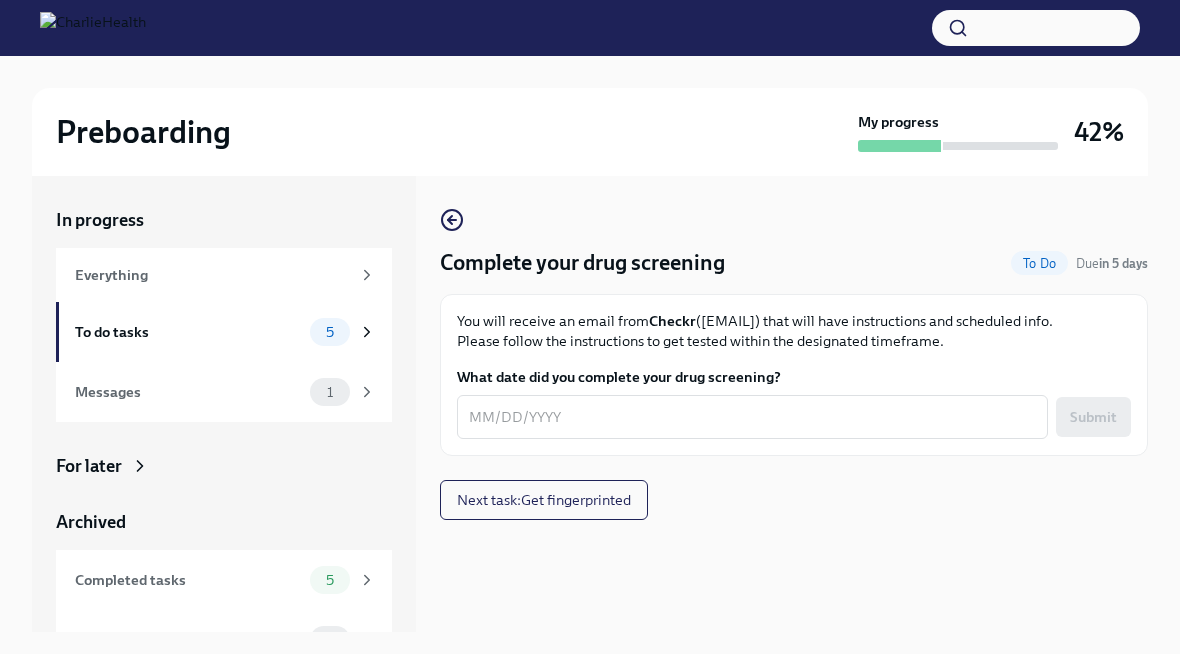 click on "To do tasks 5" at bounding box center [224, 332] 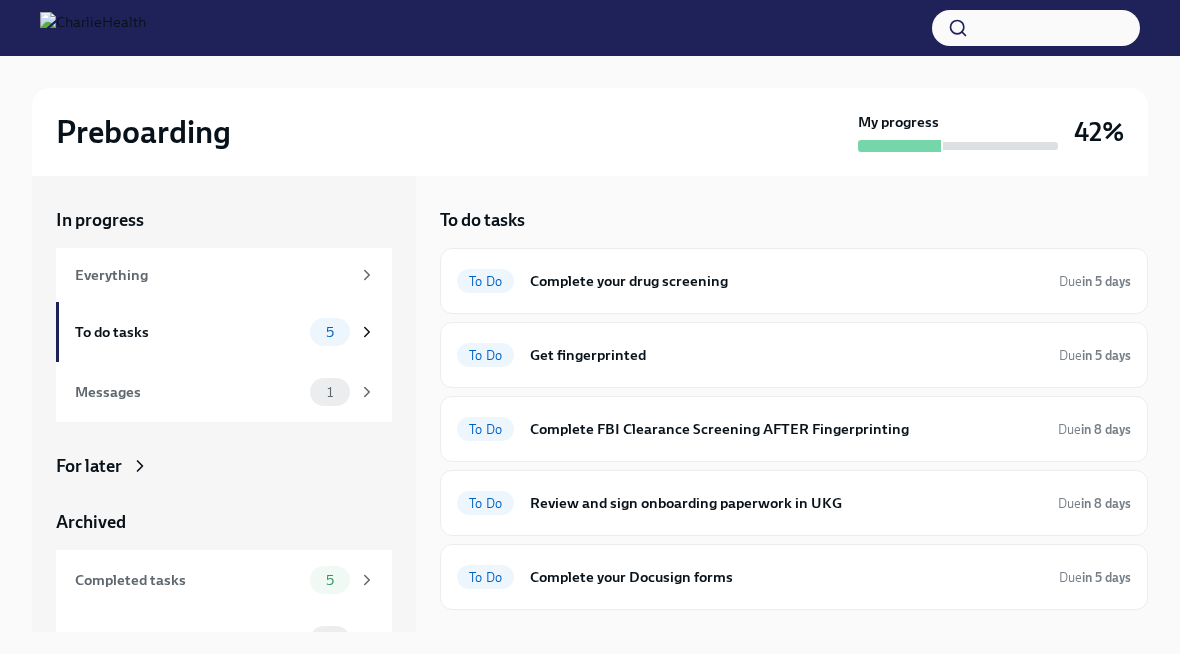 click on "Get fingerprinted" at bounding box center [786, 355] 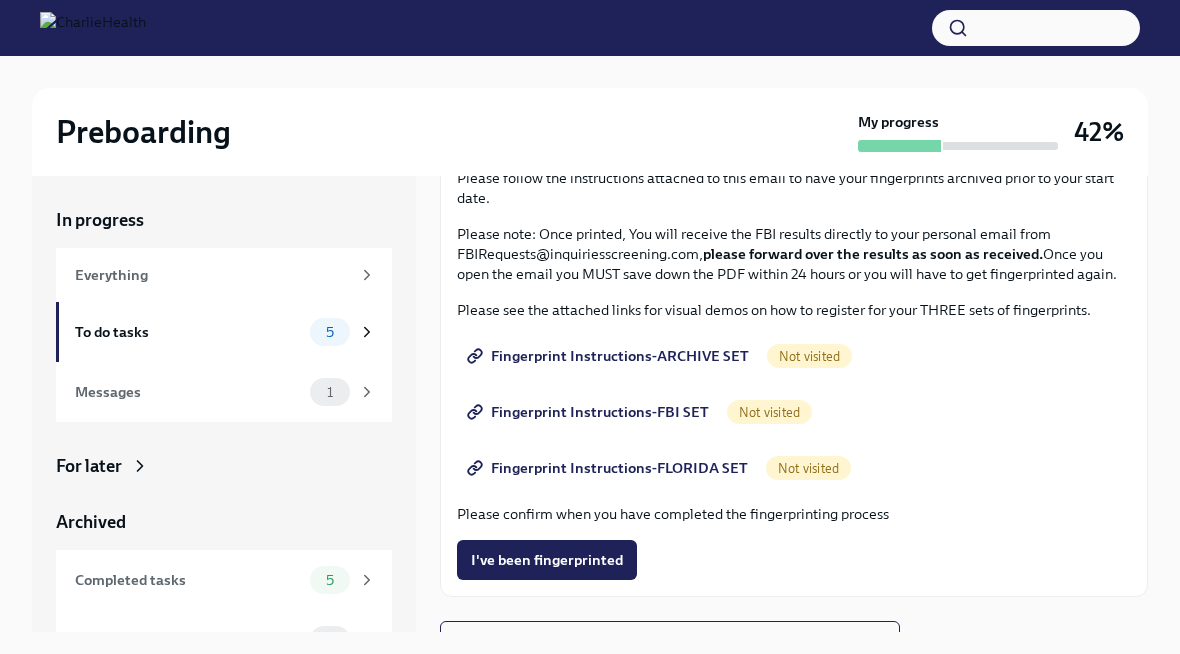scroll, scrollTop: 200, scrollLeft: 0, axis: vertical 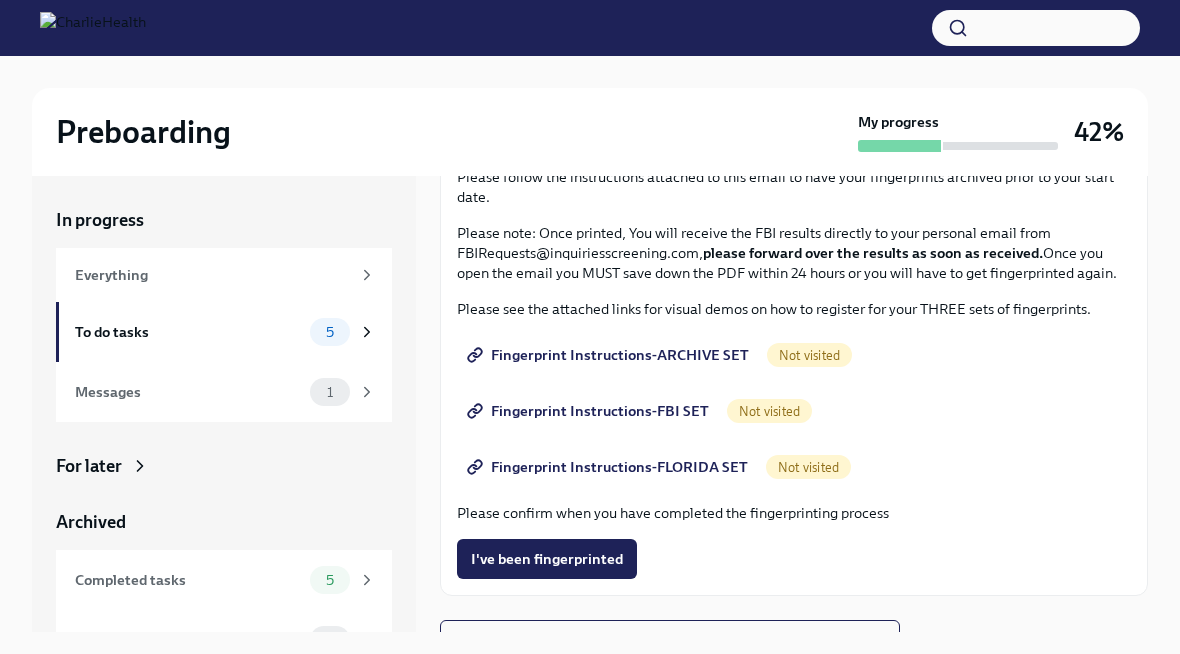 click on "Fingerprint Instructions-ARCHIVE SET" at bounding box center [610, 355] 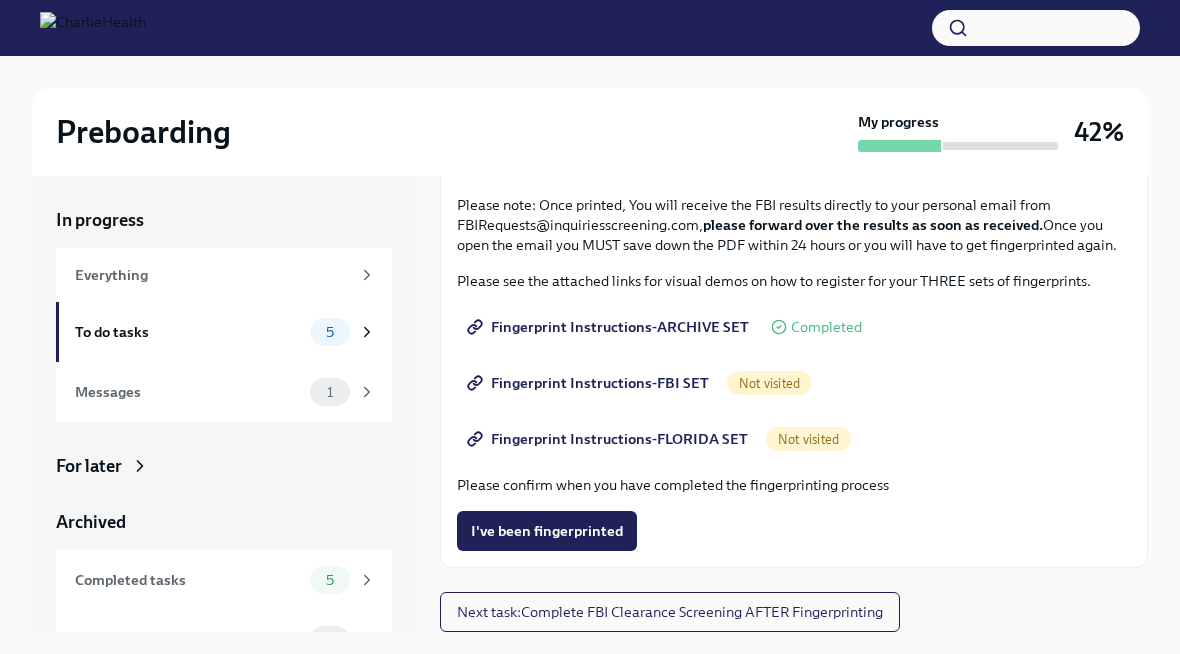 scroll, scrollTop: 228, scrollLeft: 0, axis: vertical 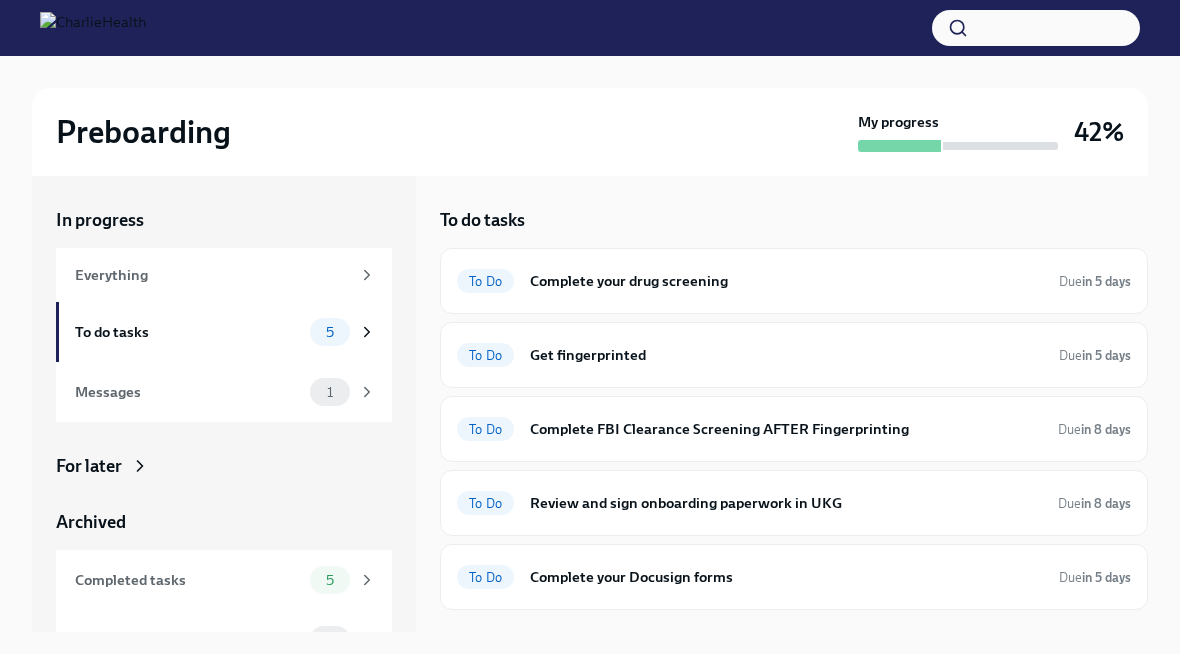 click on "Review and sign onboarding paperwork in UKG" at bounding box center (786, 503) 